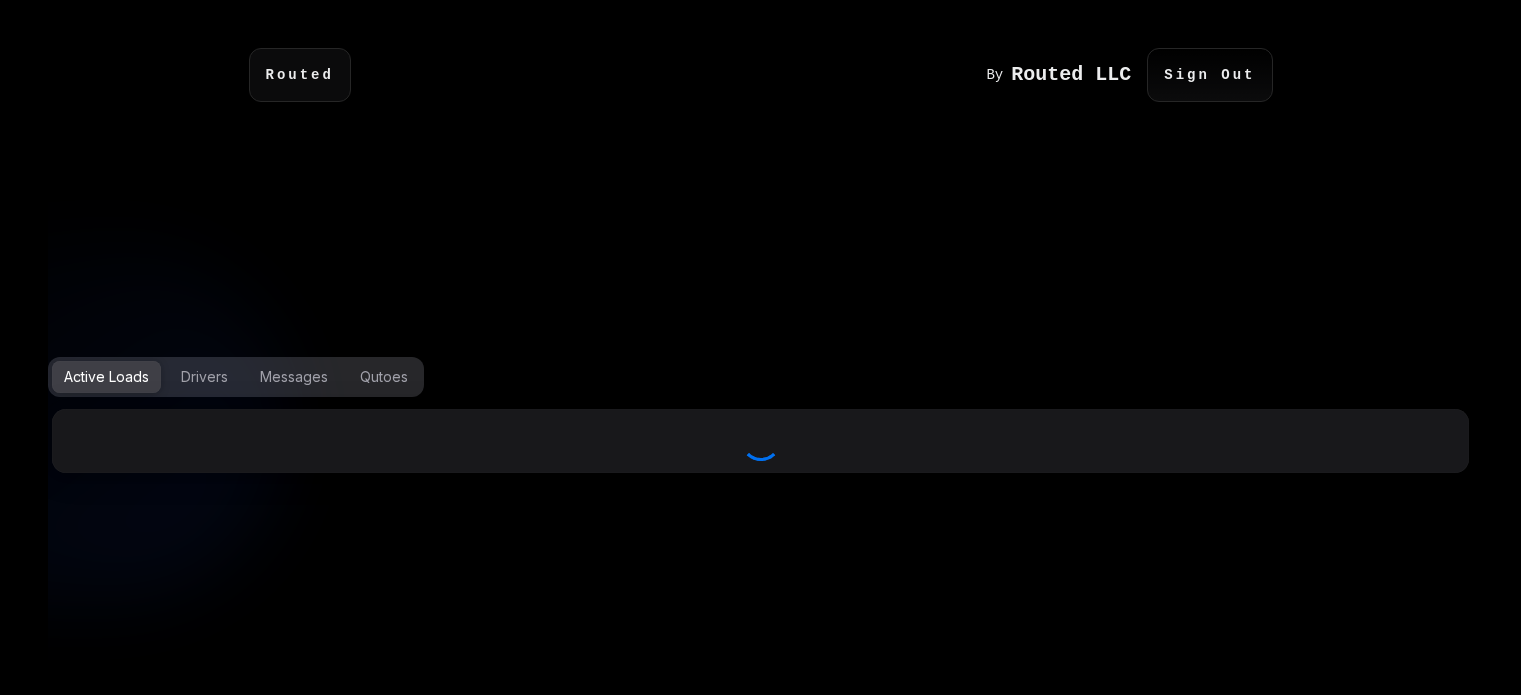 scroll, scrollTop: 0, scrollLeft: 0, axis: both 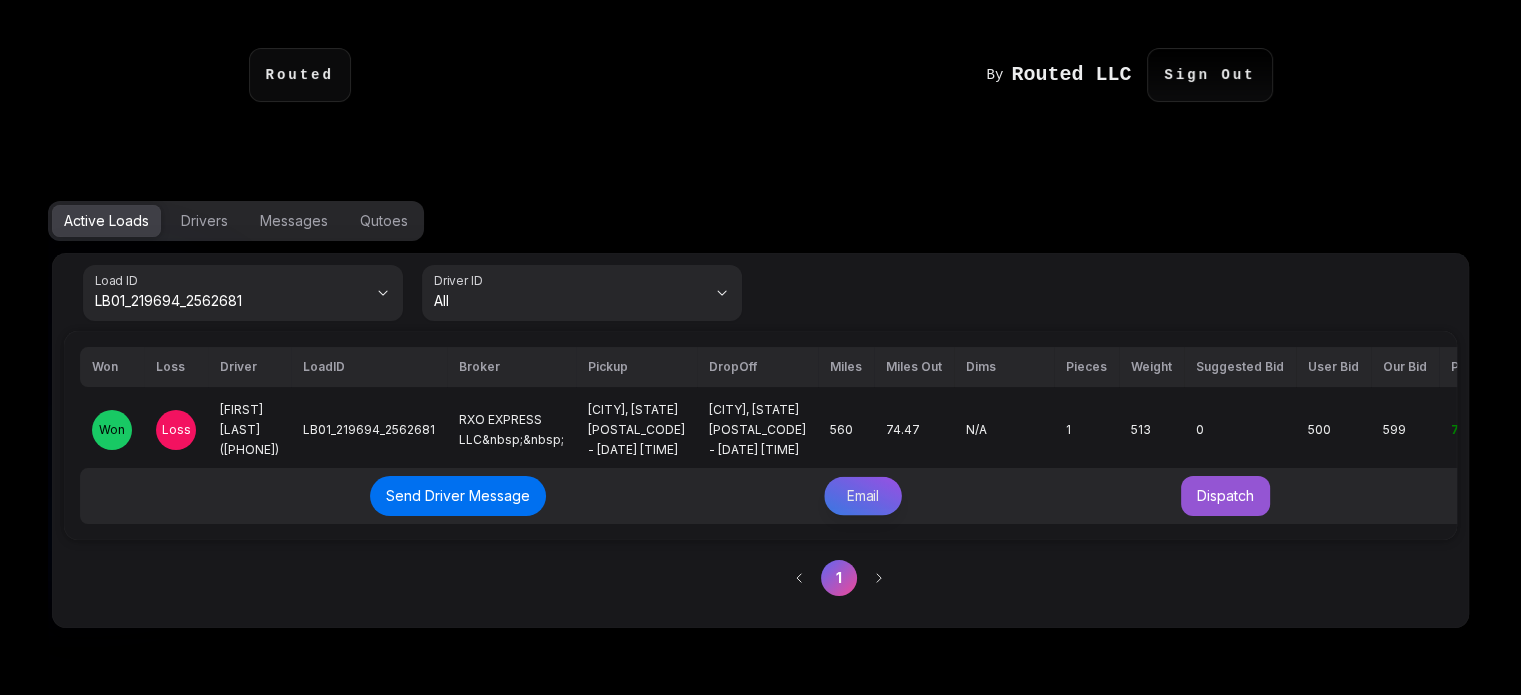 click on "Email" at bounding box center [863, 496] 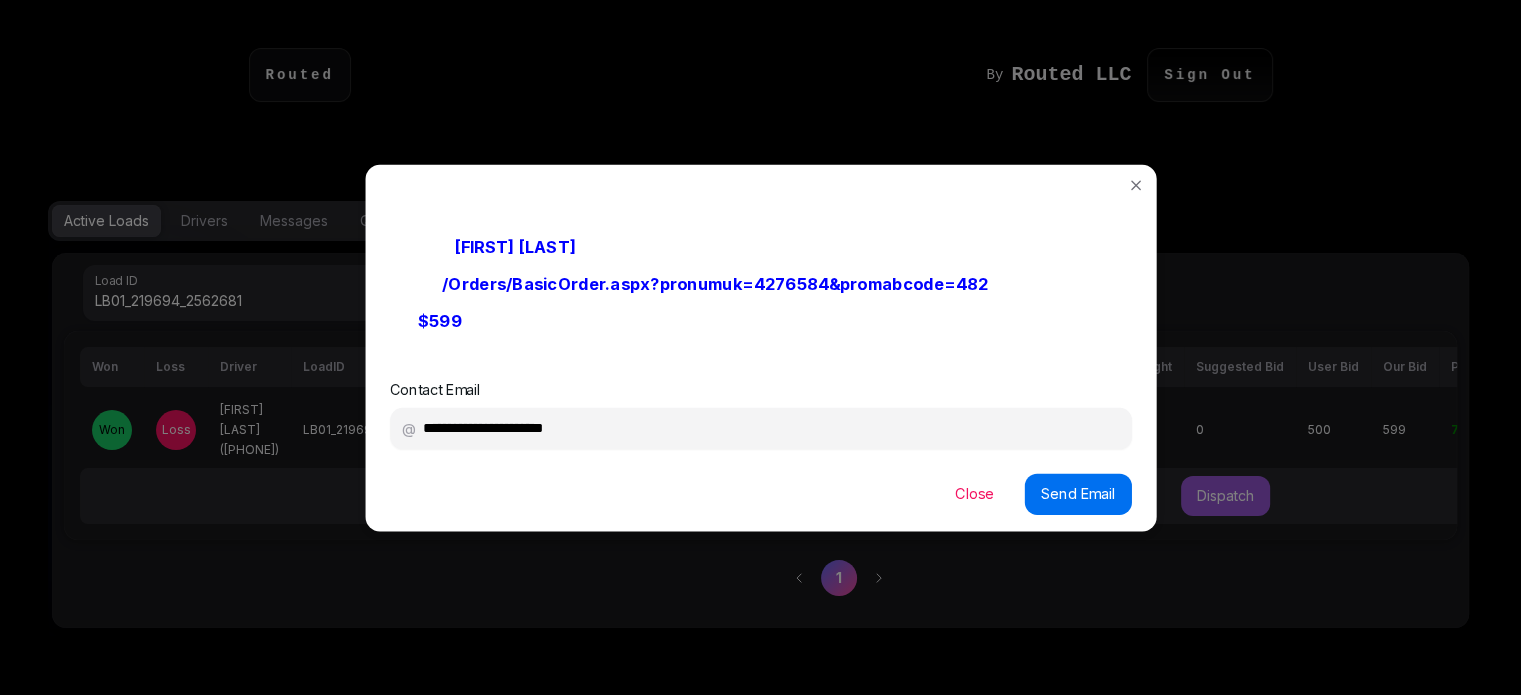 click on "Close Send Email" at bounding box center (760, 494) 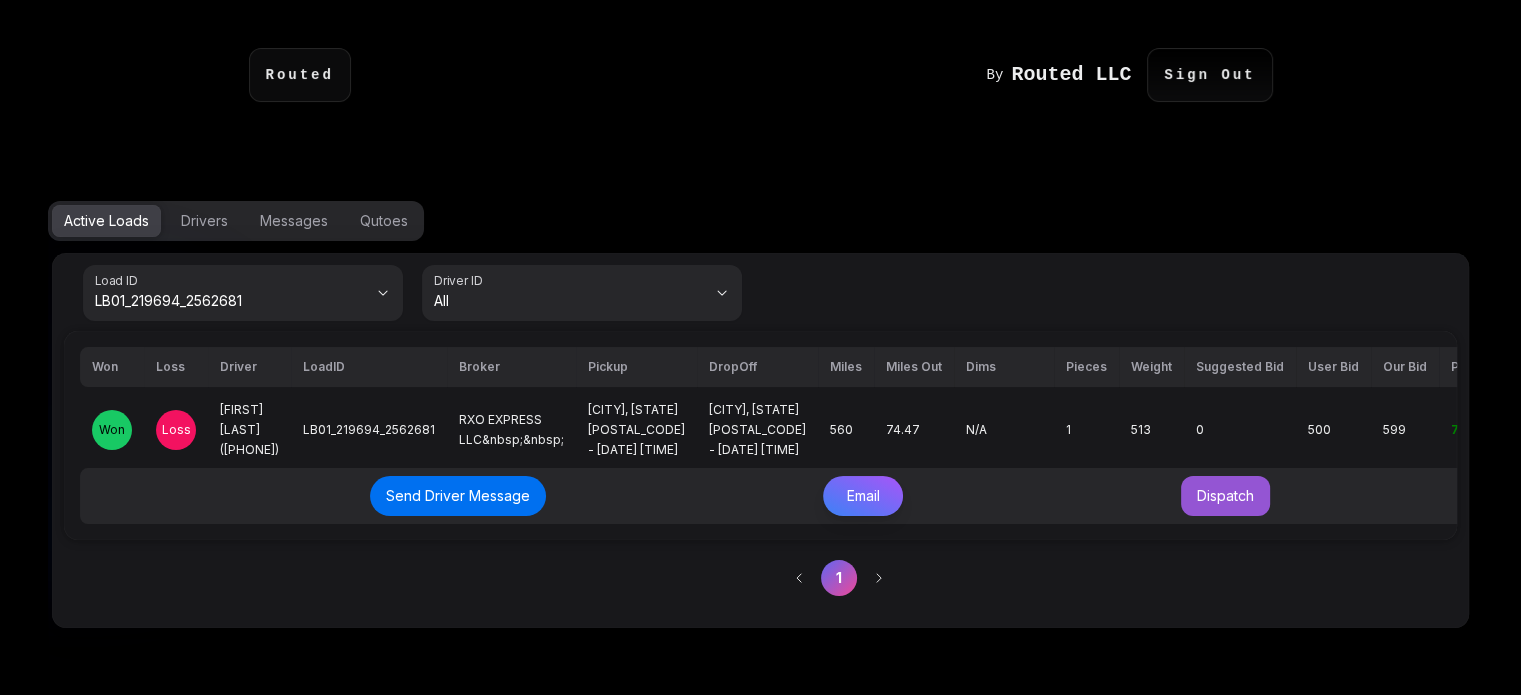 click on "Send Email" at bounding box center [1077, 493] 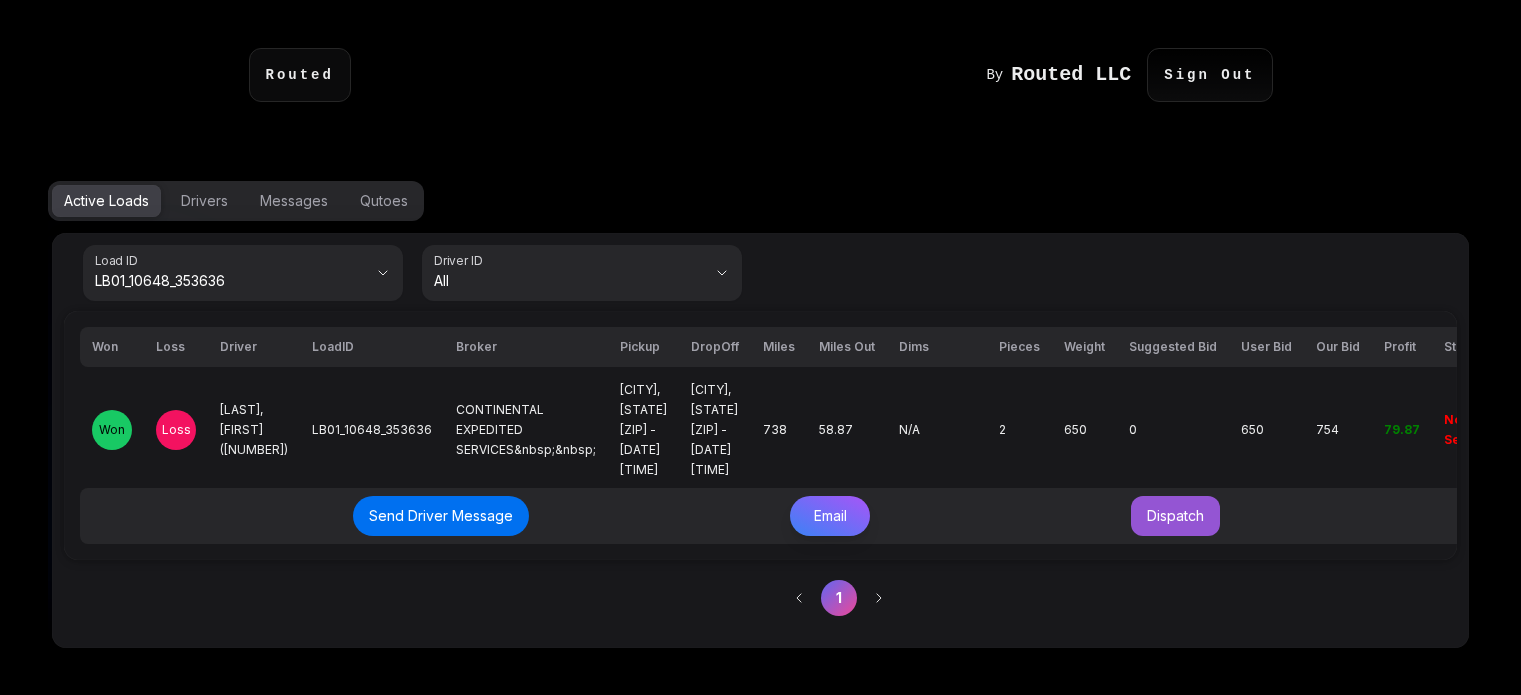 scroll, scrollTop: 0, scrollLeft: 0, axis: both 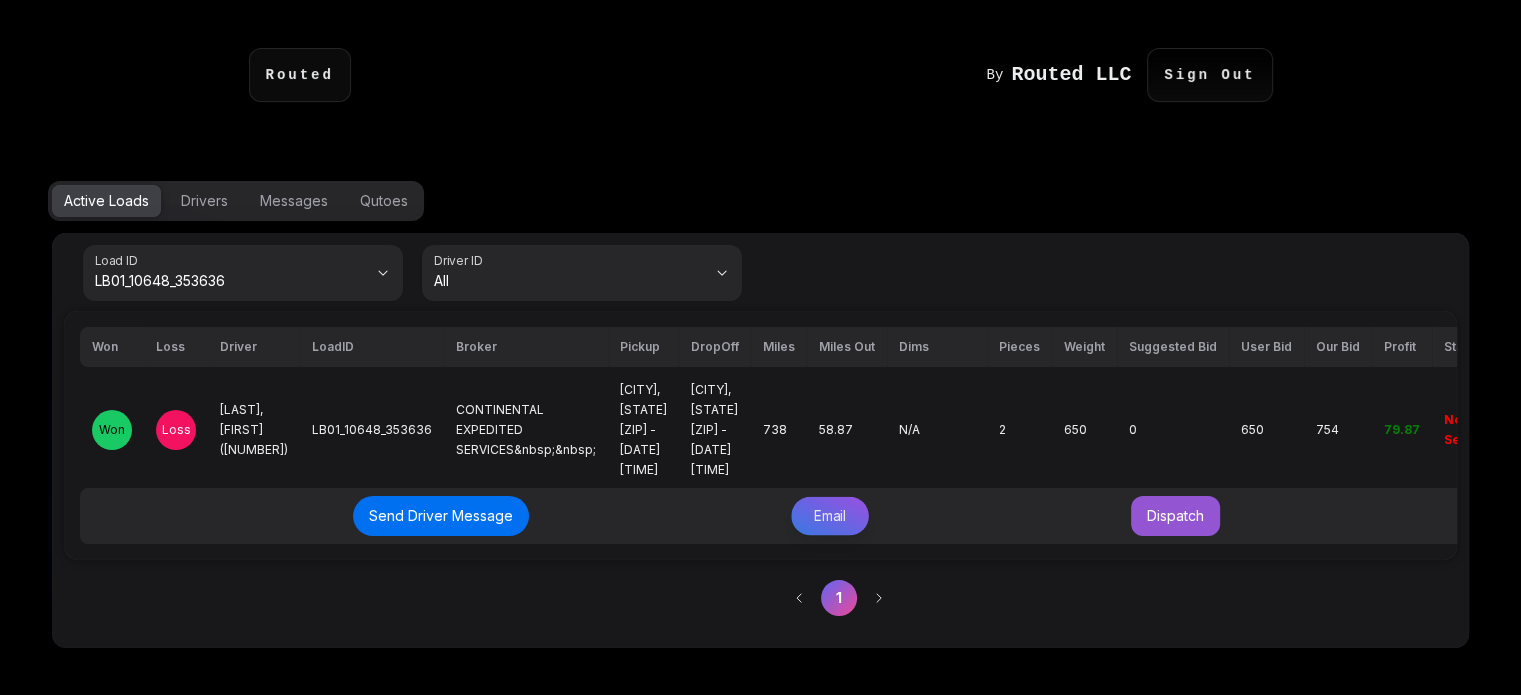 click on "Email" at bounding box center [830, 516] 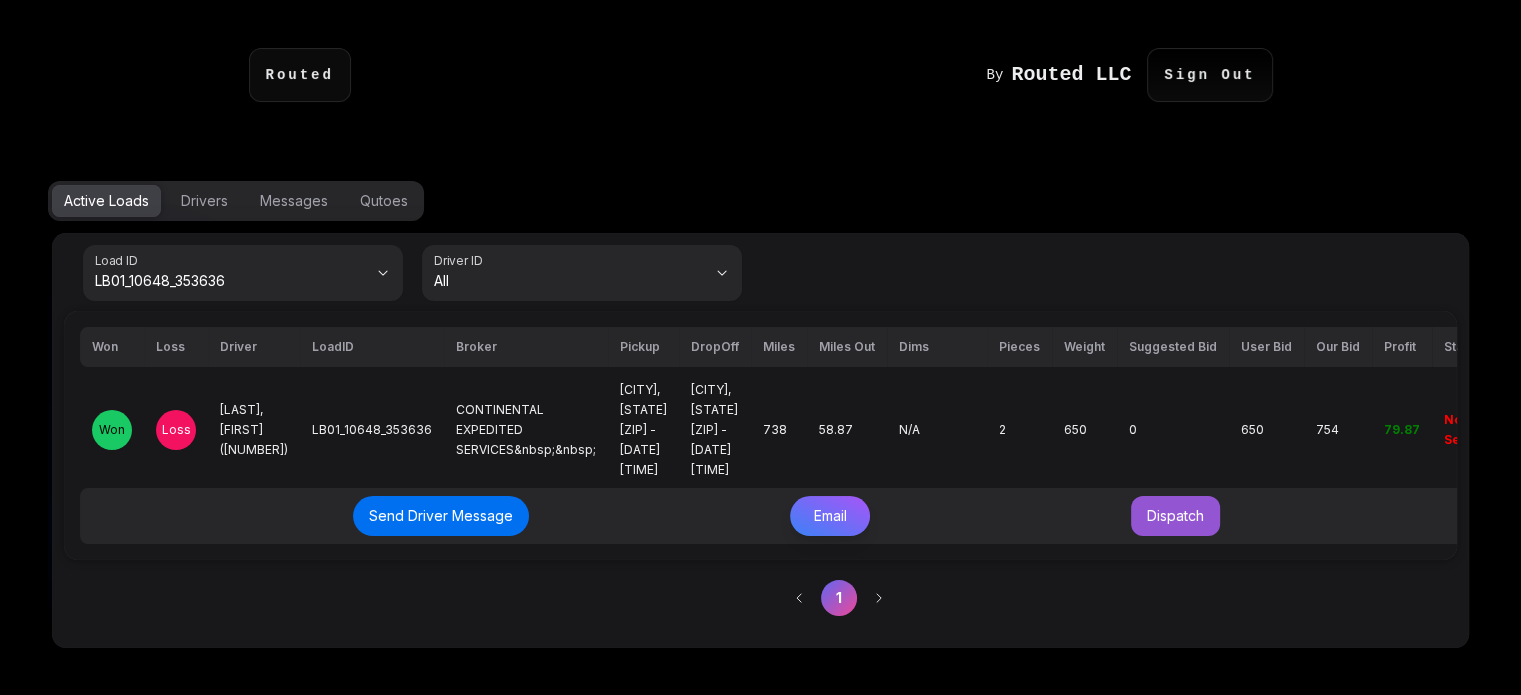 click on "Send Email" at bounding box center (1078, 494) 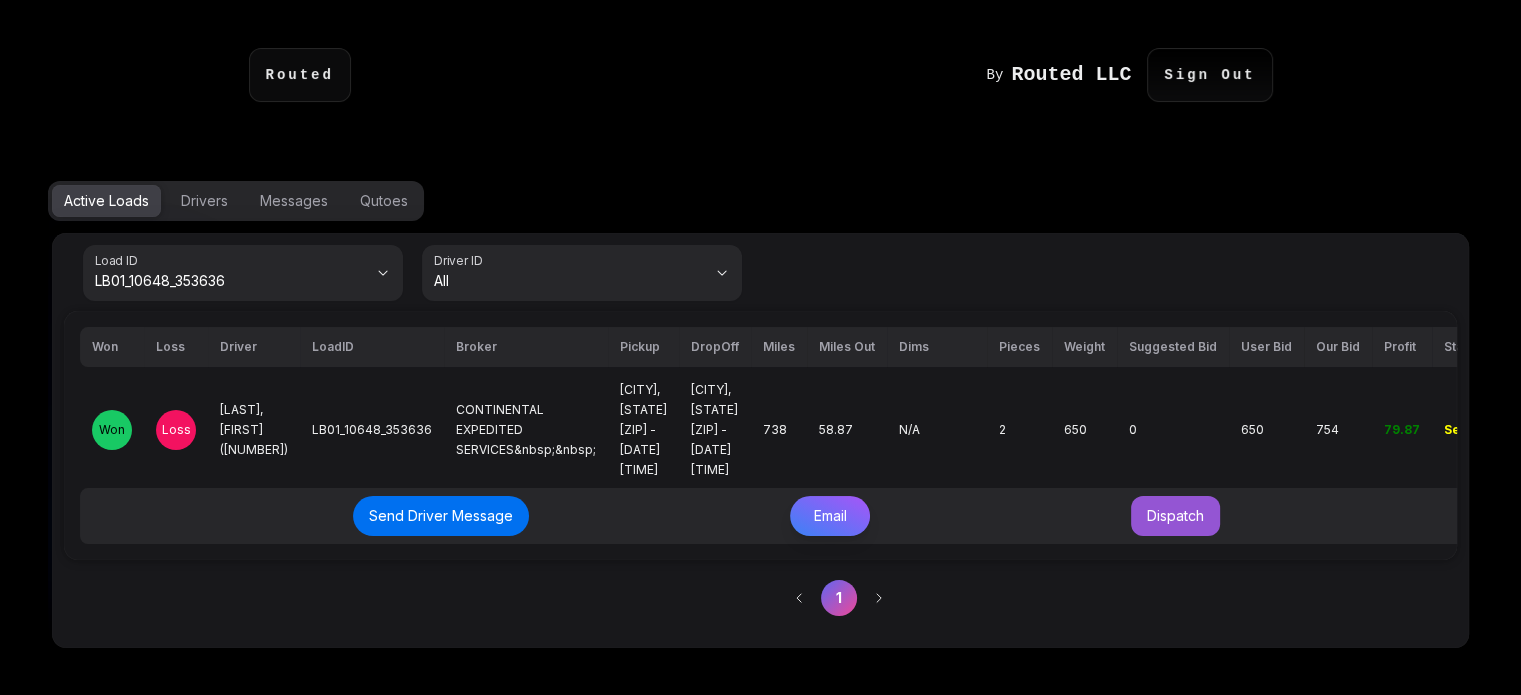 click on "79.87" at bounding box center [1402, 429] 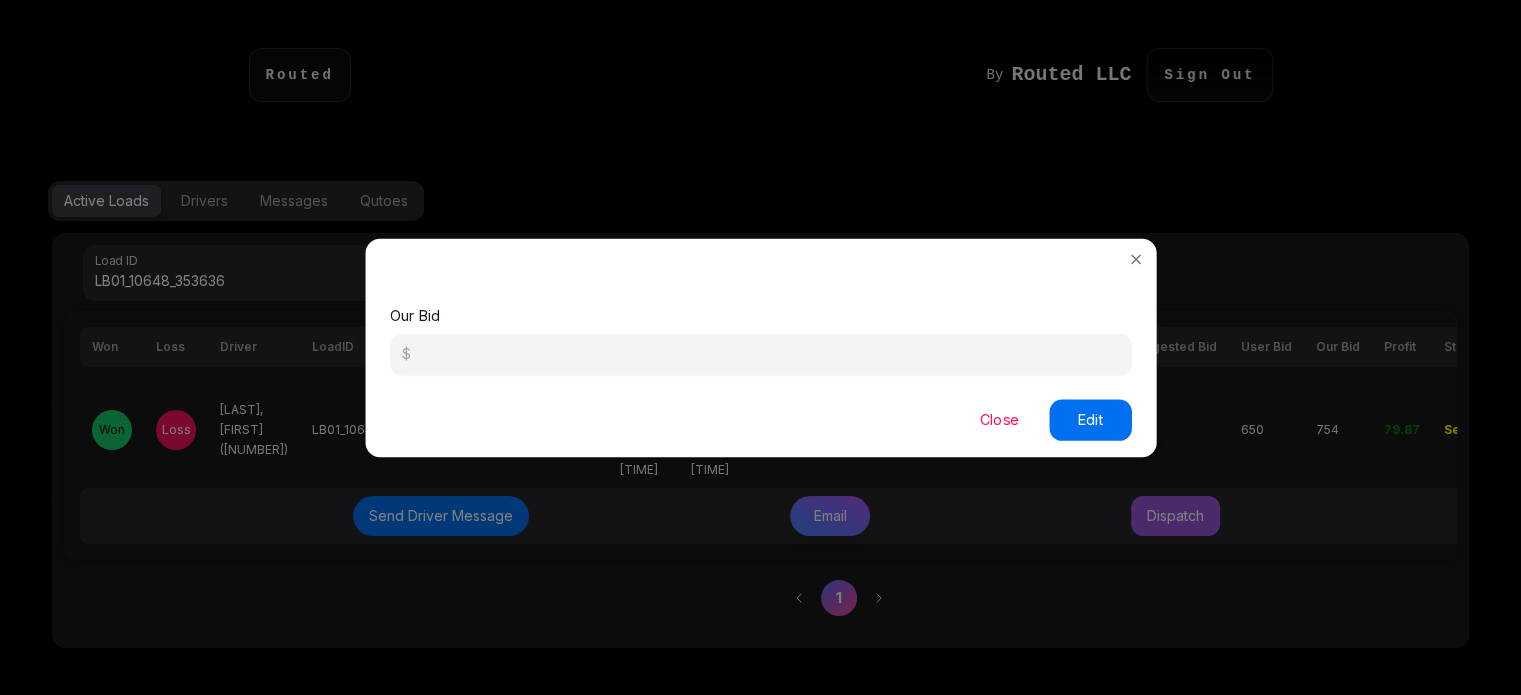 drag, startPoint x: 430, startPoint y: 356, endPoint x: 508, endPoint y: 367, distance: 78.77182 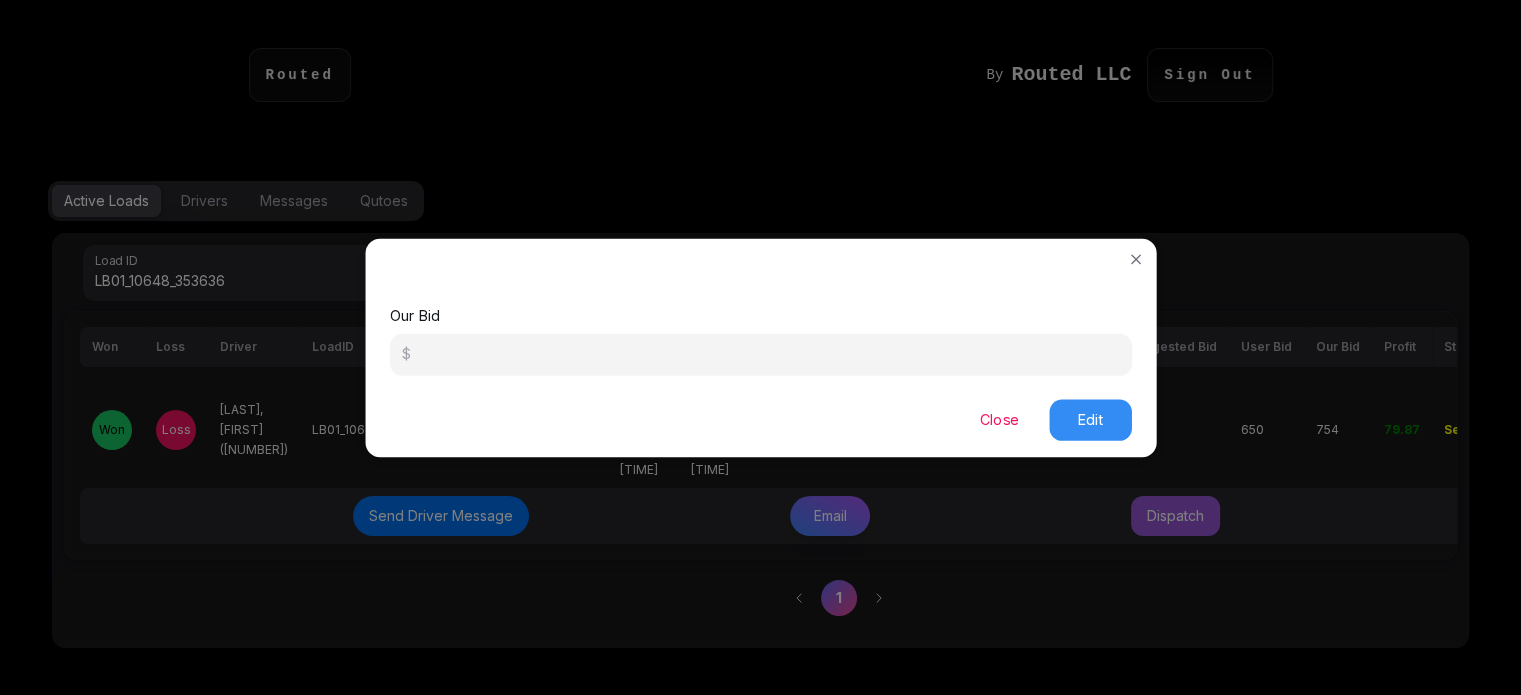type on "***" 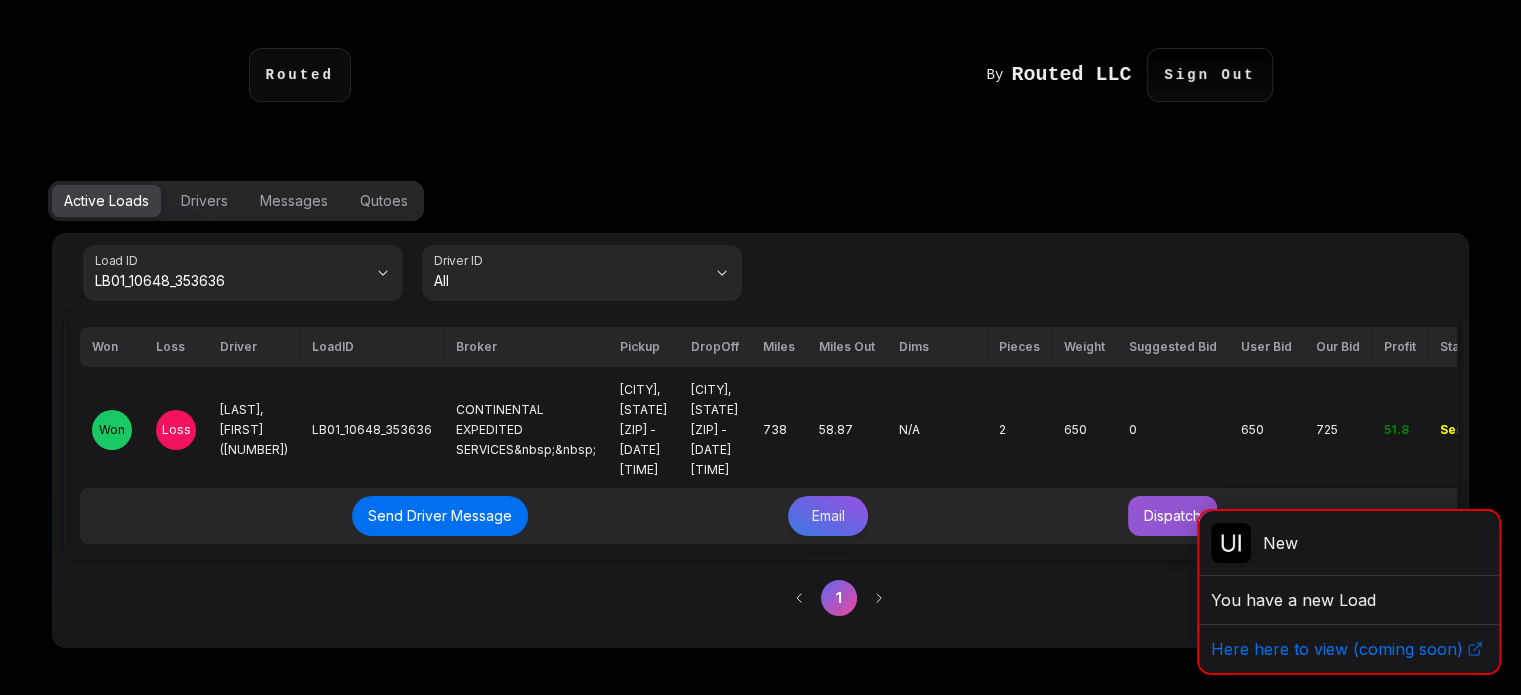 click on "Email" at bounding box center (828, 516) 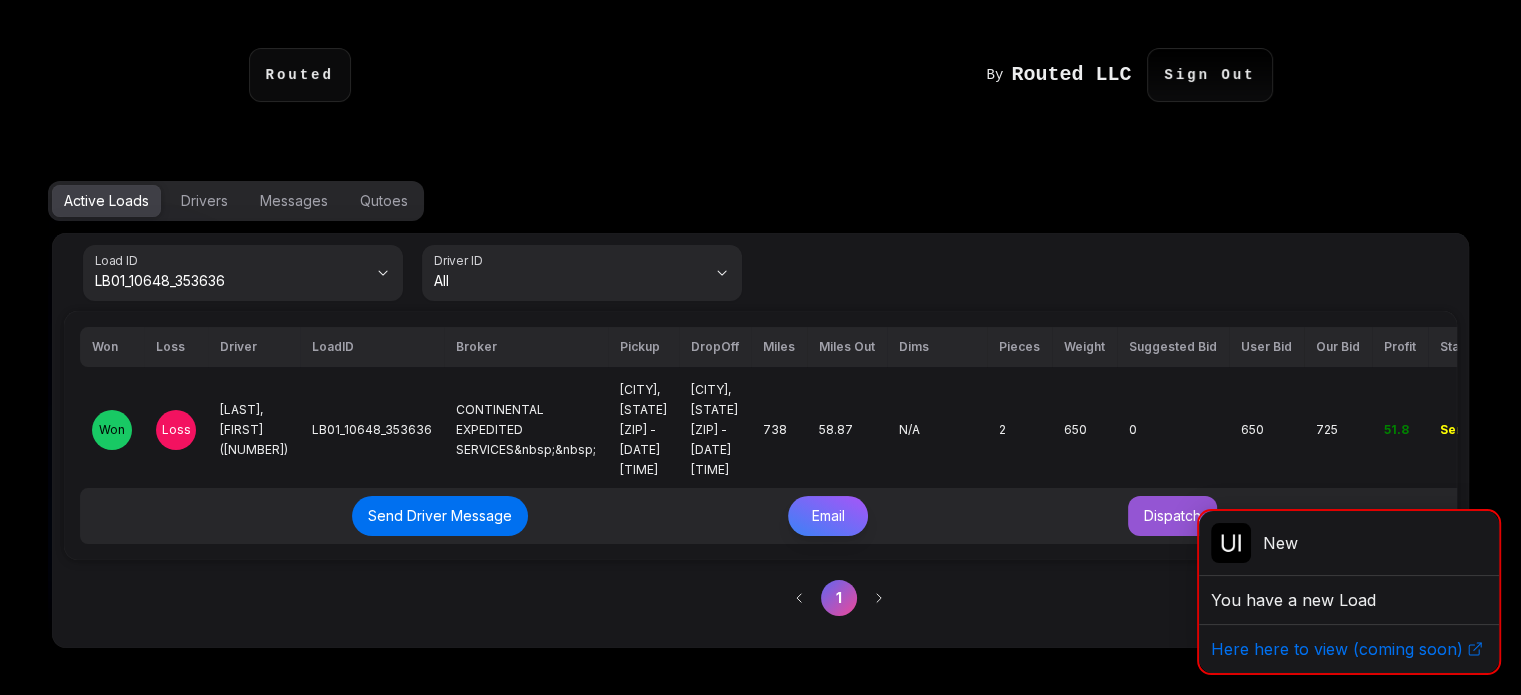 click on "Send Email" at bounding box center [1078, 494] 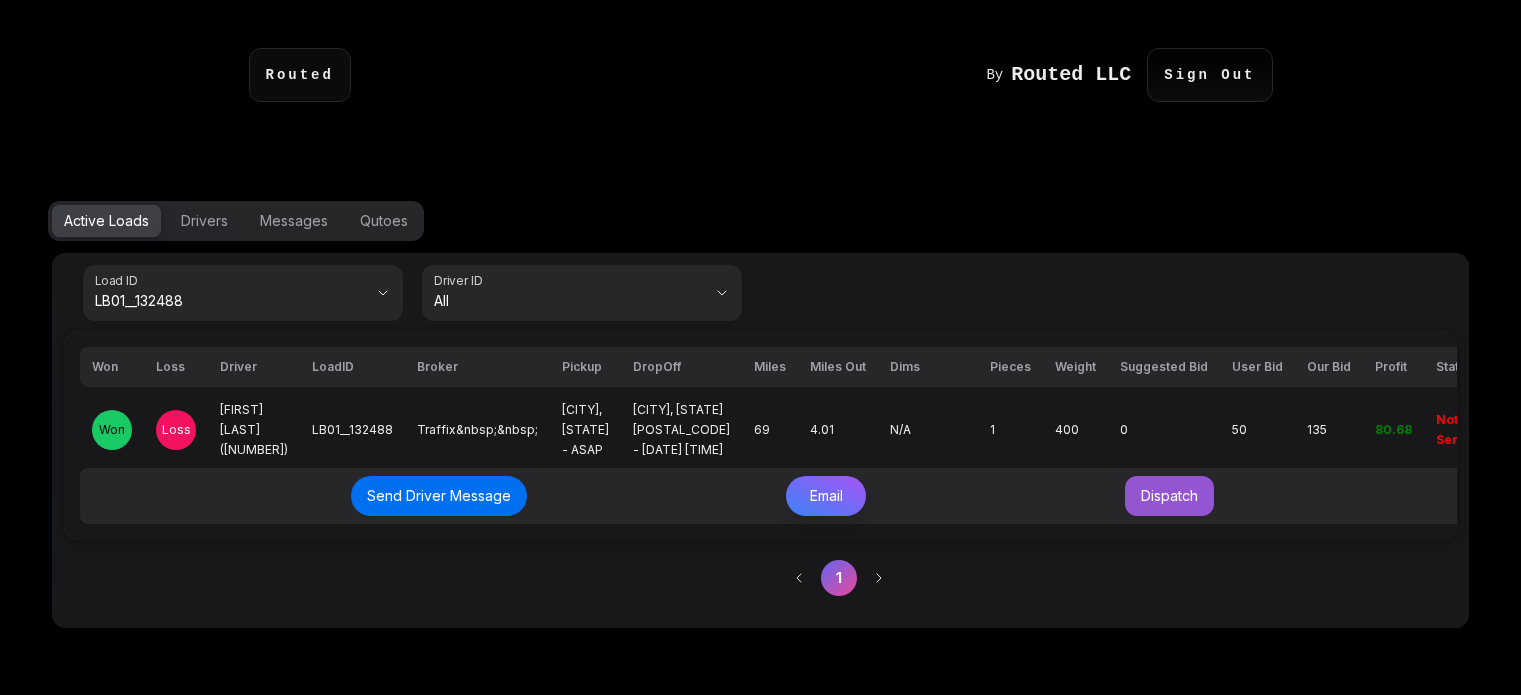 scroll, scrollTop: 0, scrollLeft: 0, axis: both 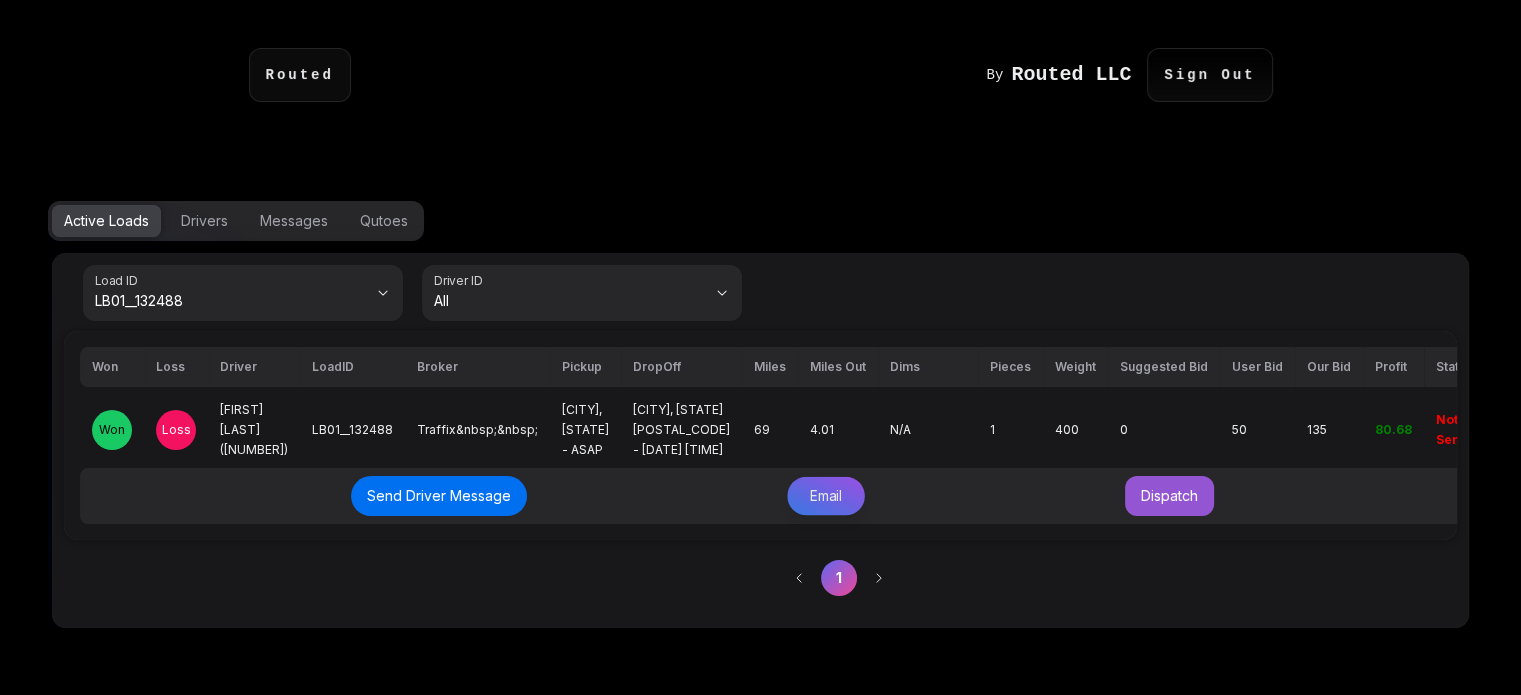 click on "Email" at bounding box center [826, 496] 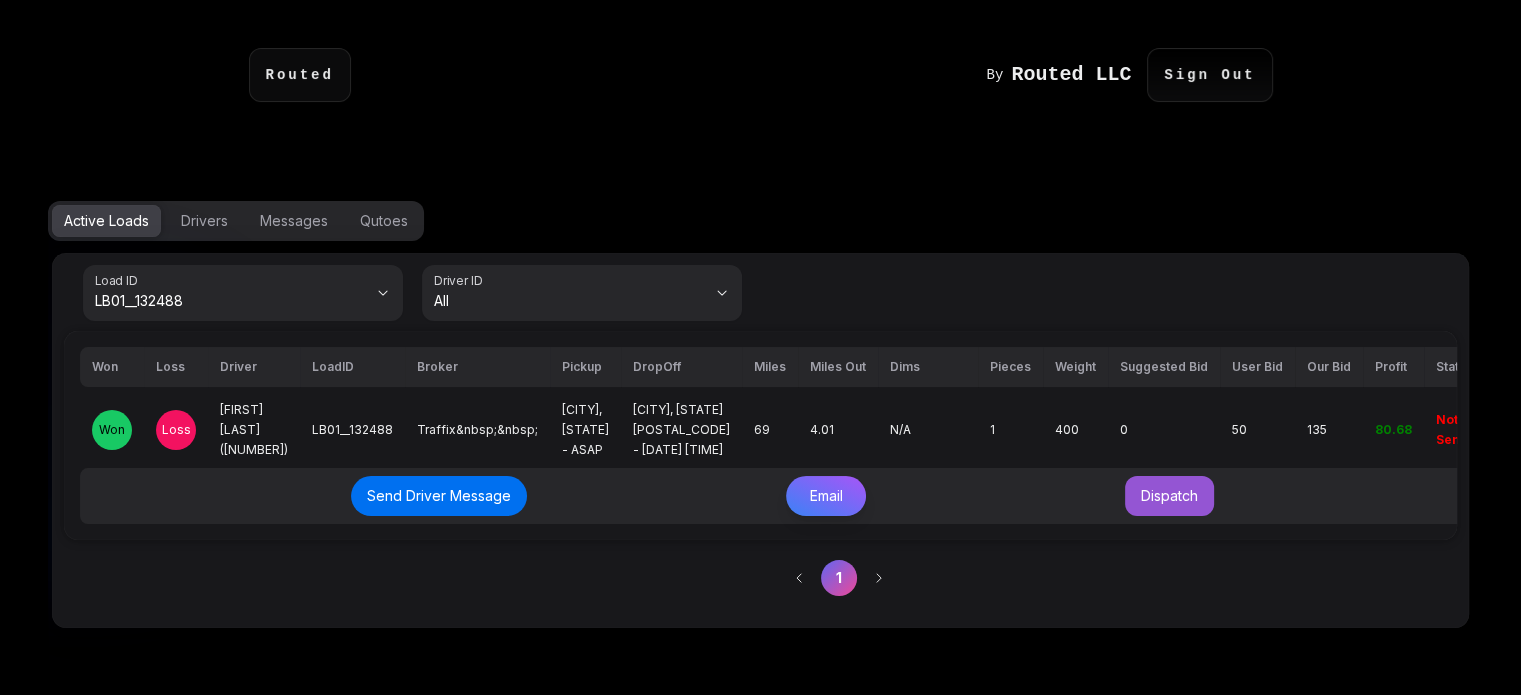 click on "Send Email" at bounding box center [1078, 494] 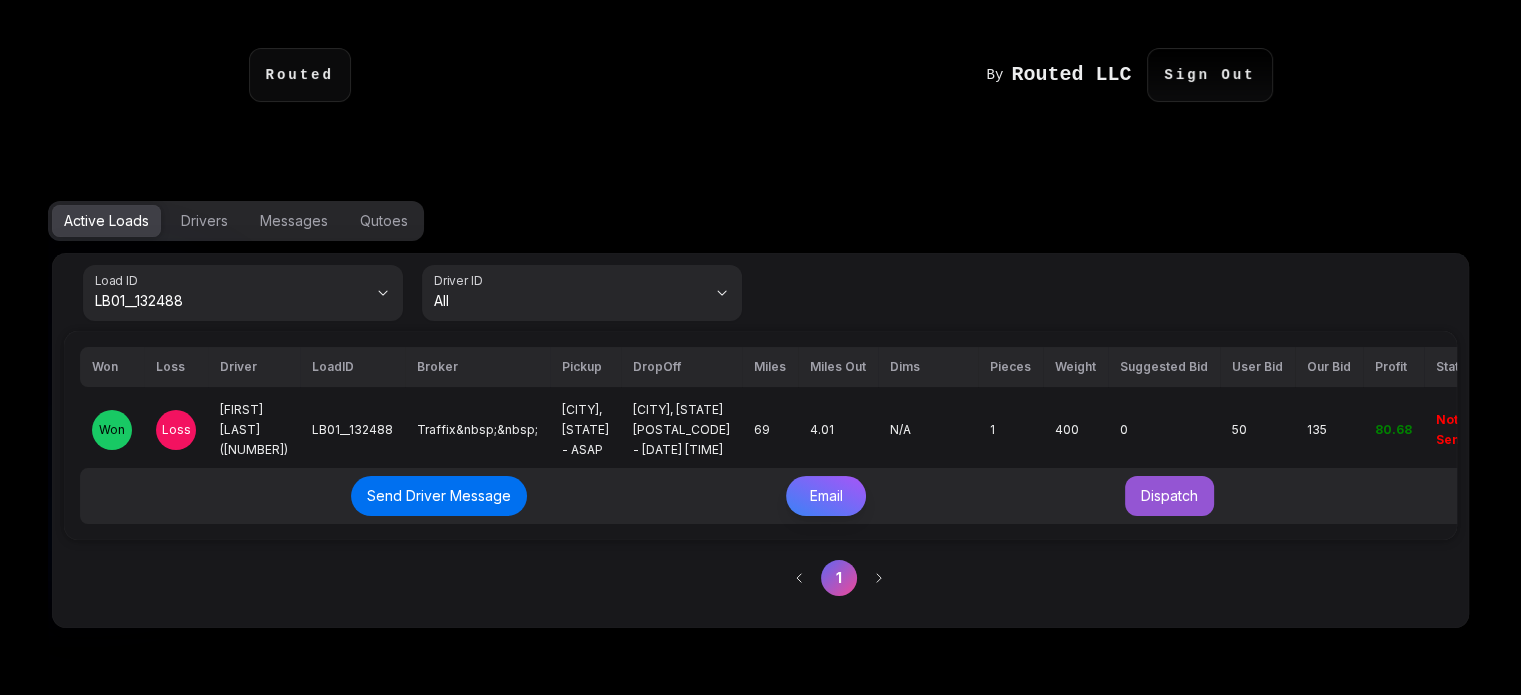 click on "80.68" at bounding box center (1393, 429) 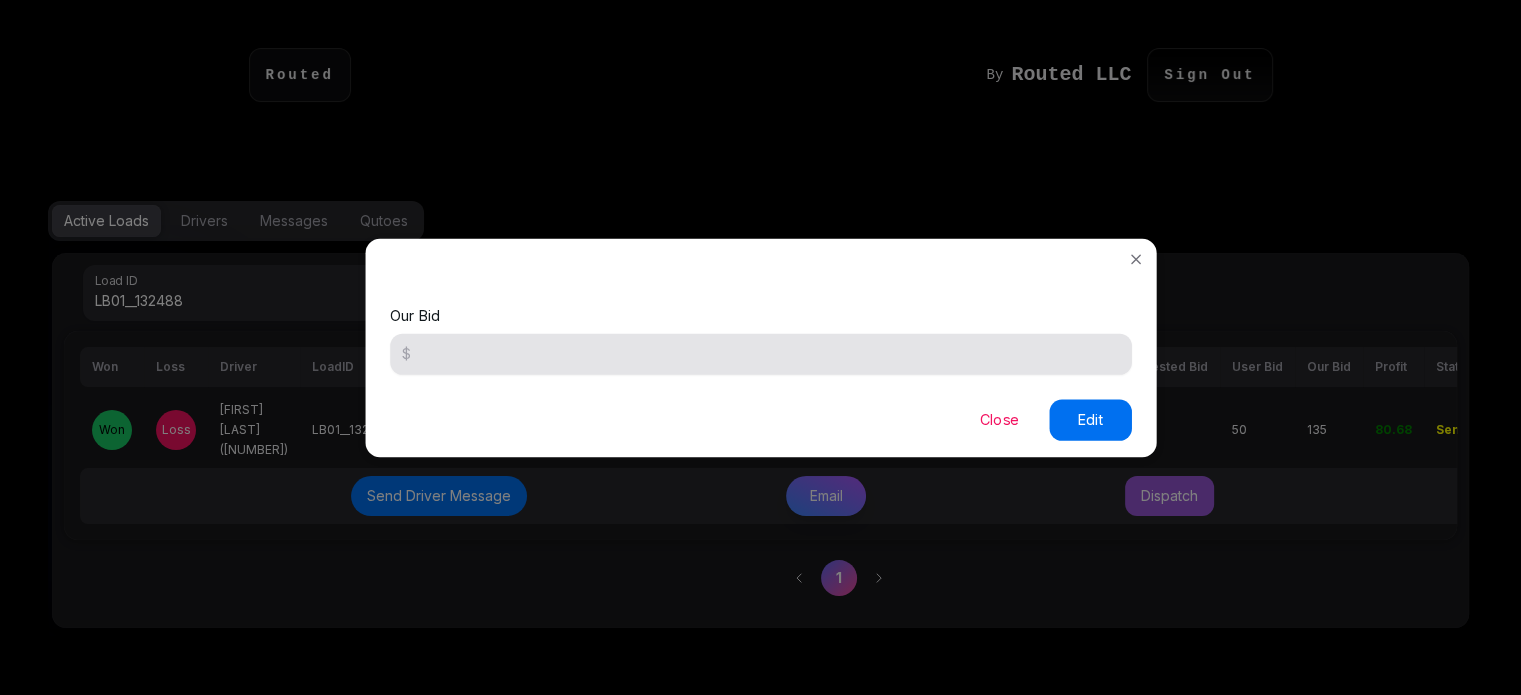drag, startPoint x: 456, startPoint y: 346, endPoint x: 344, endPoint y: 335, distance: 112.53888 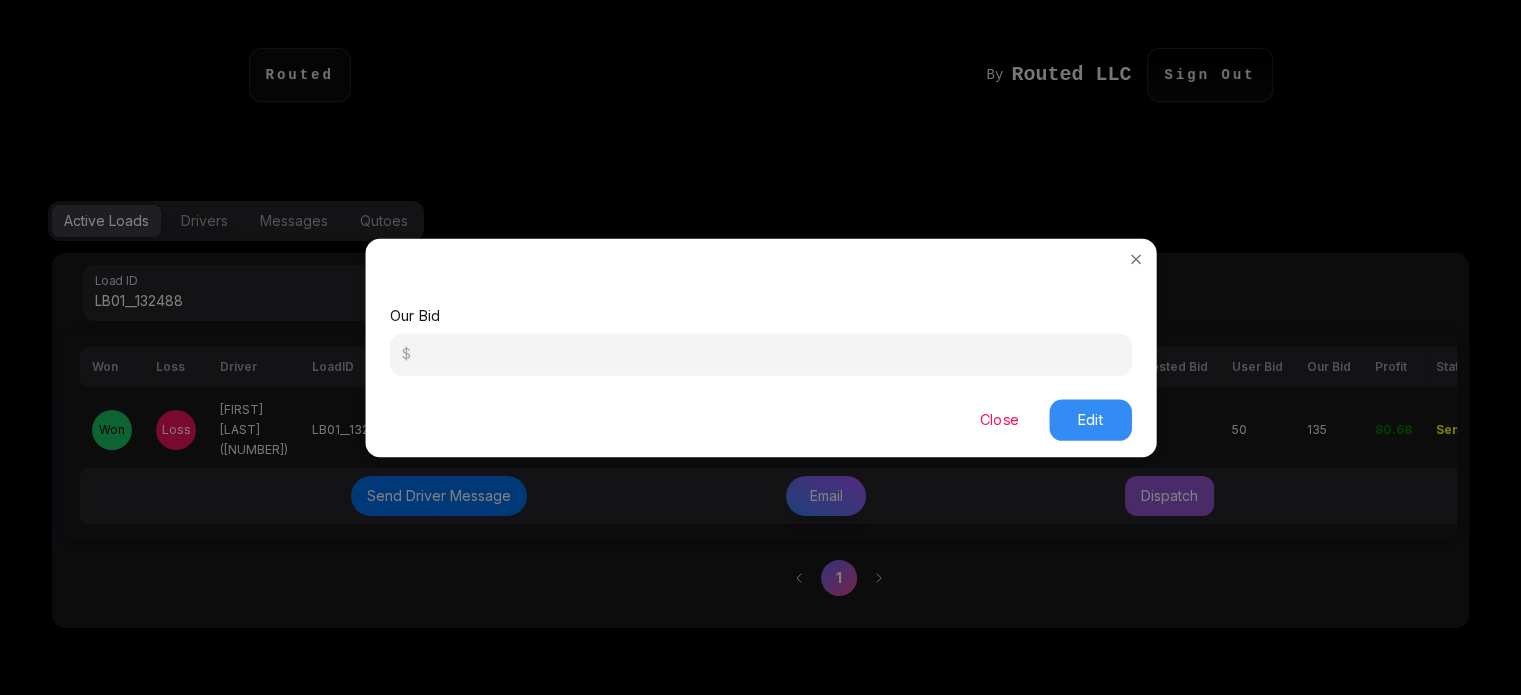 type on "***" 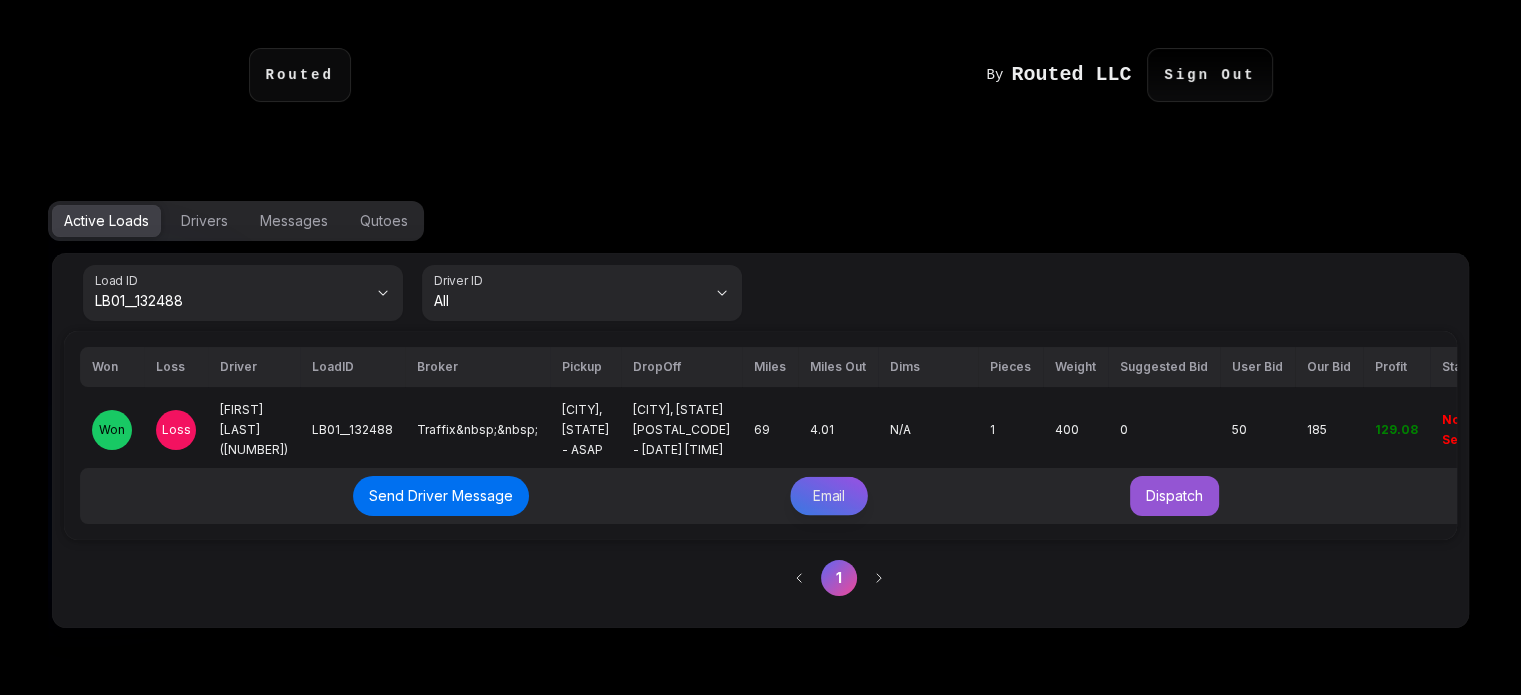 click on "Email" at bounding box center (829, 496) 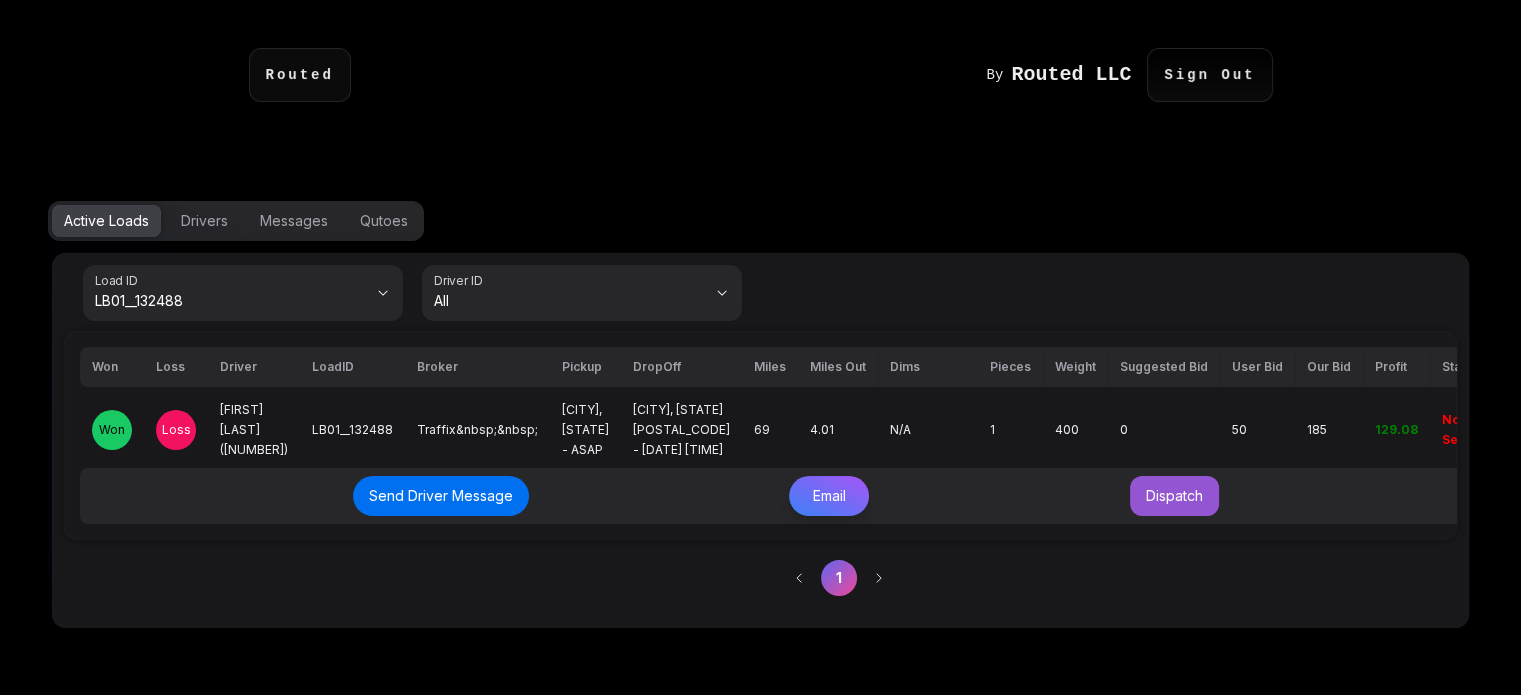 click on "Send Email" at bounding box center (1077, 493) 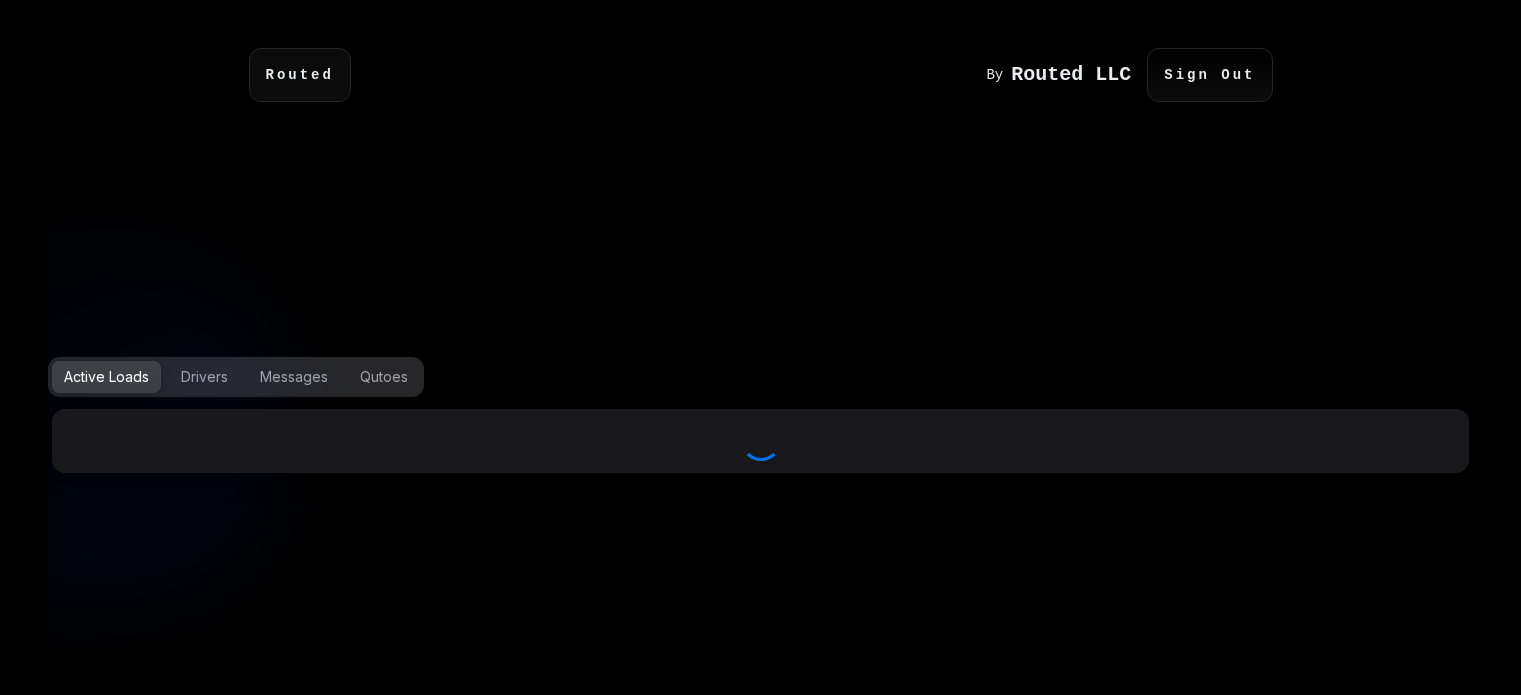 scroll, scrollTop: 0, scrollLeft: 0, axis: both 